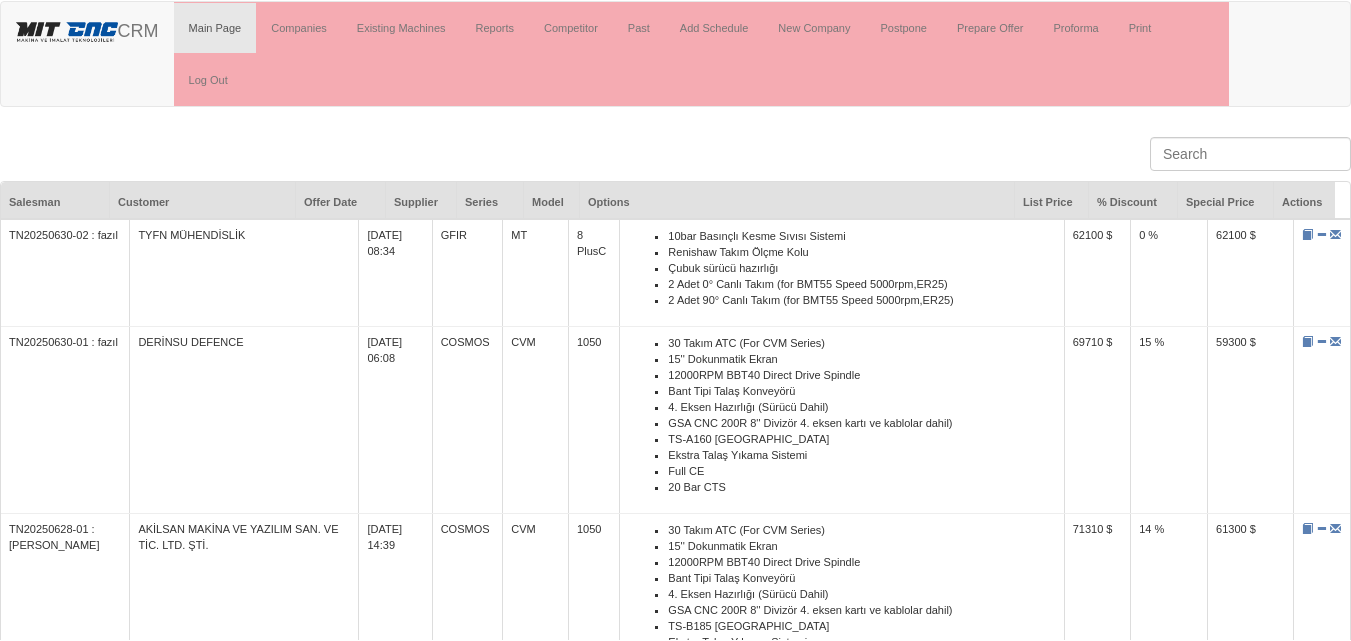 scroll, scrollTop: 0, scrollLeft: 0, axis: both 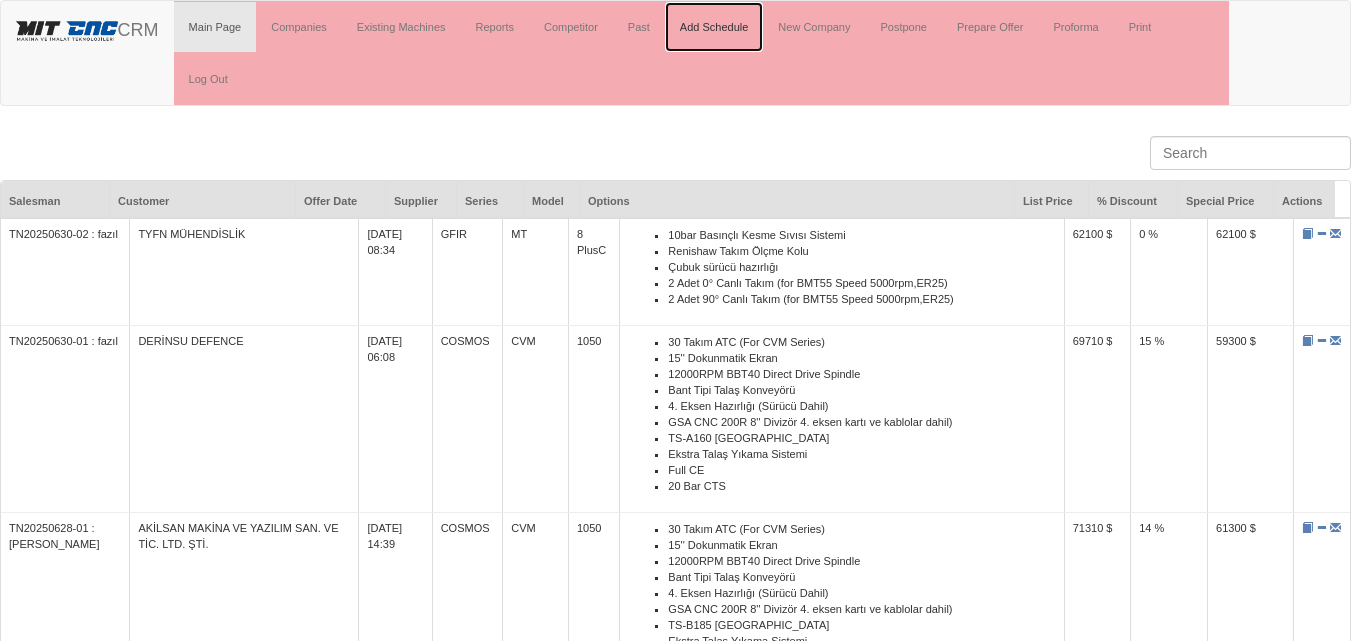 click on "Add Schedule" at bounding box center (714, 27) 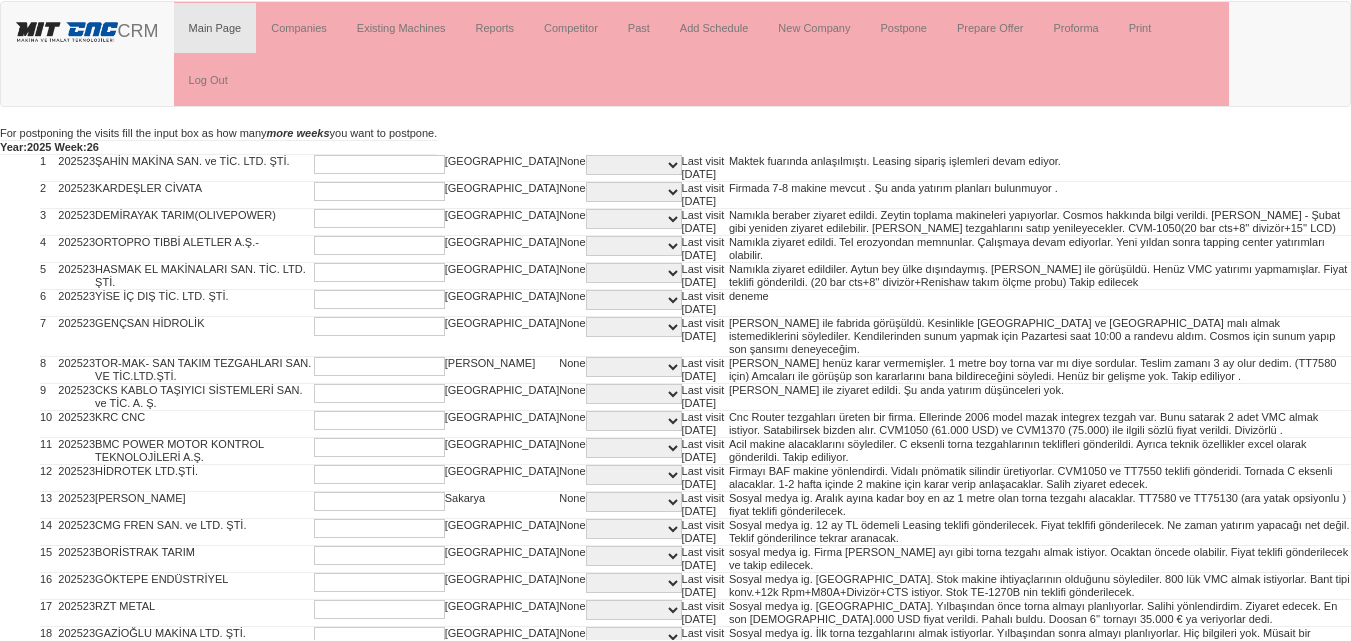 scroll, scrollTop: 0, scrollLeft: 0, axis: both 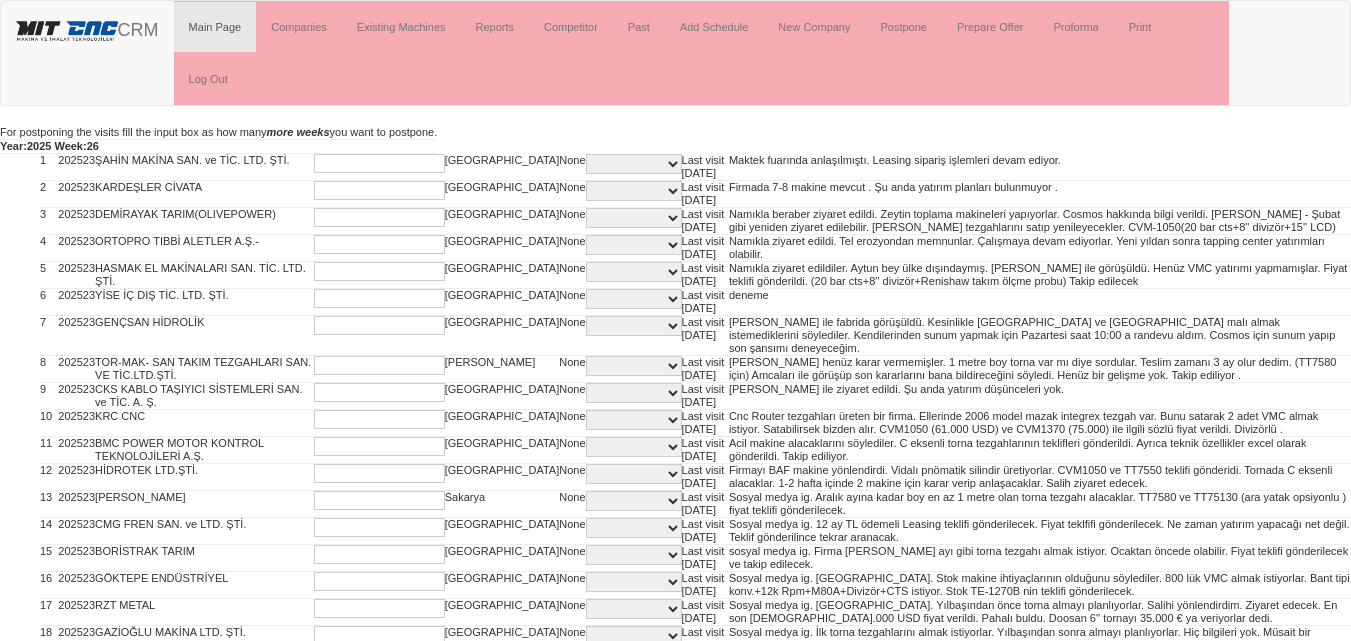 click at bounding box center [379, 163] 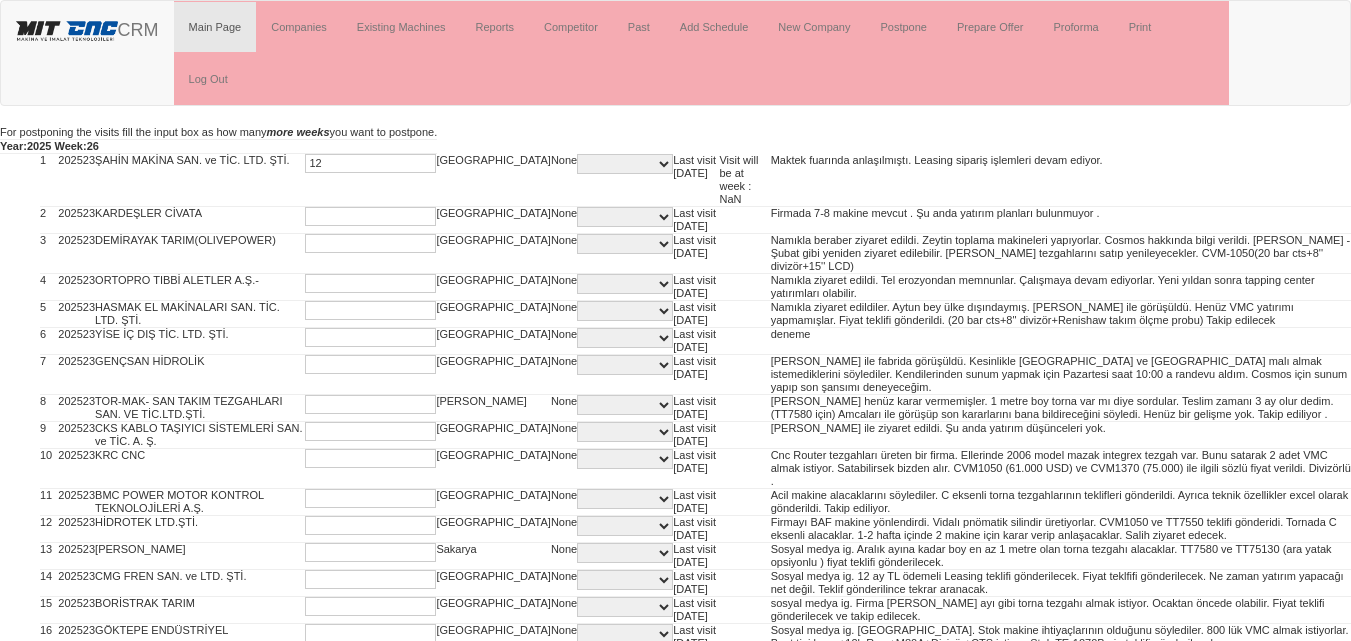 type on "12" 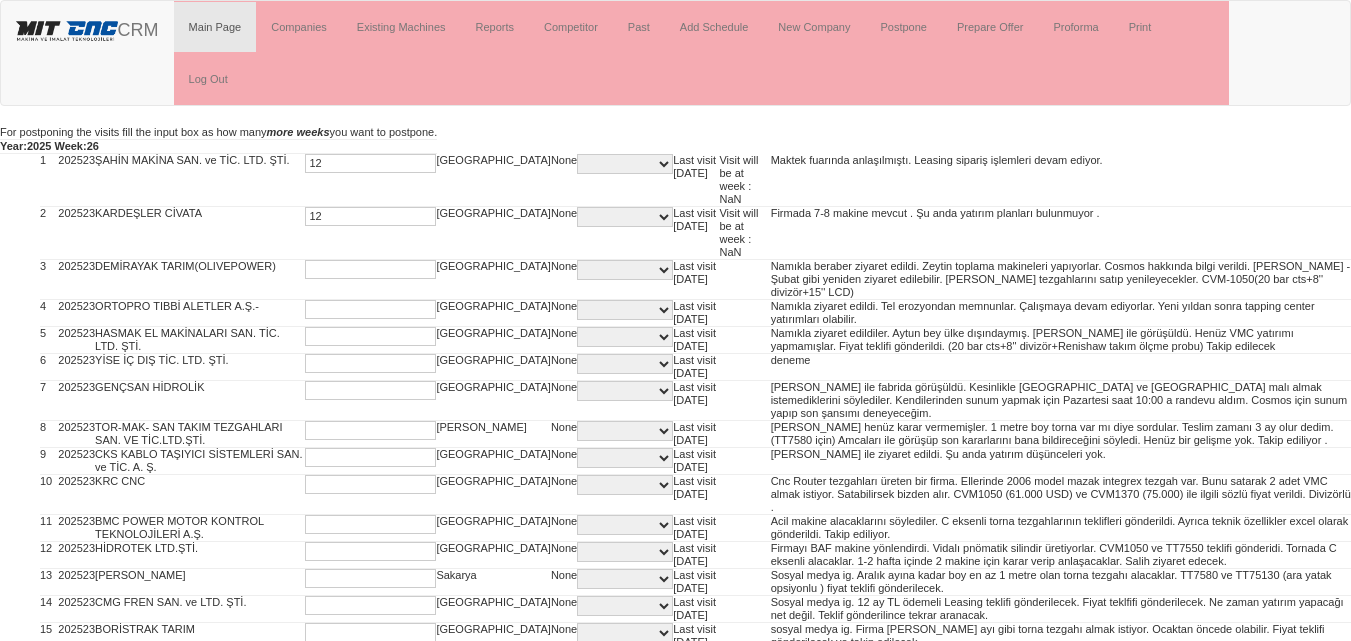 type on "12" 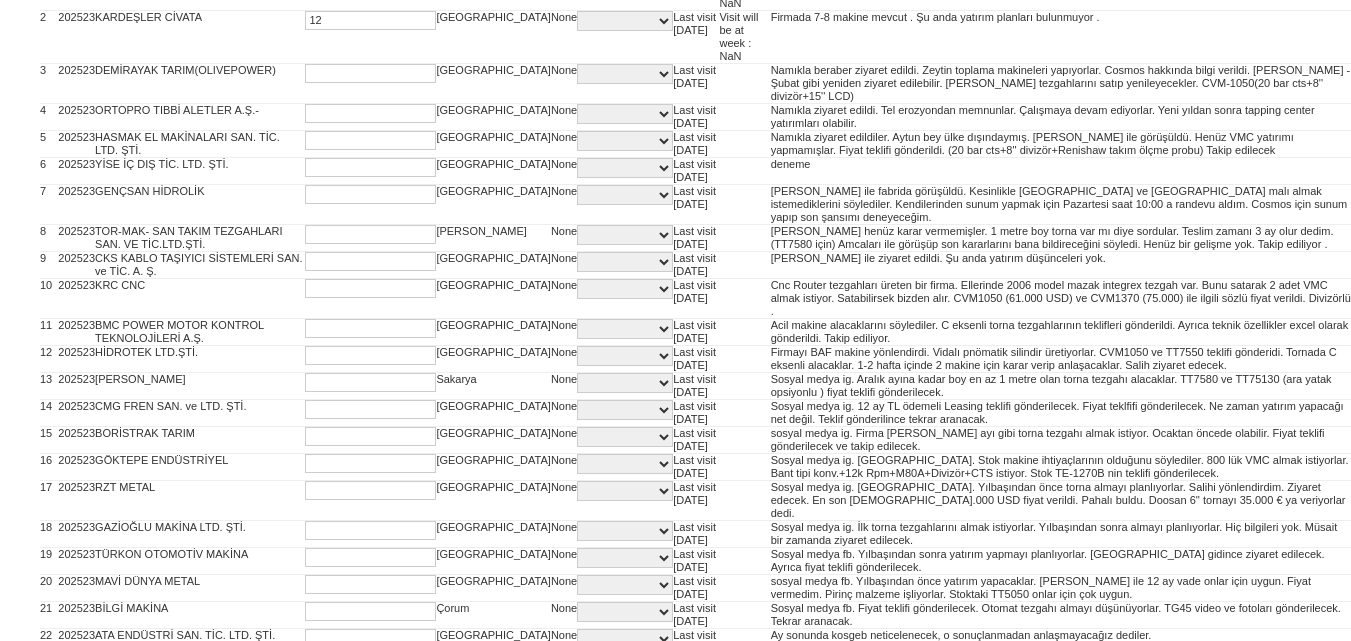 scroll, scrollTop: 200, scrollLeft: 0, axis: vertical 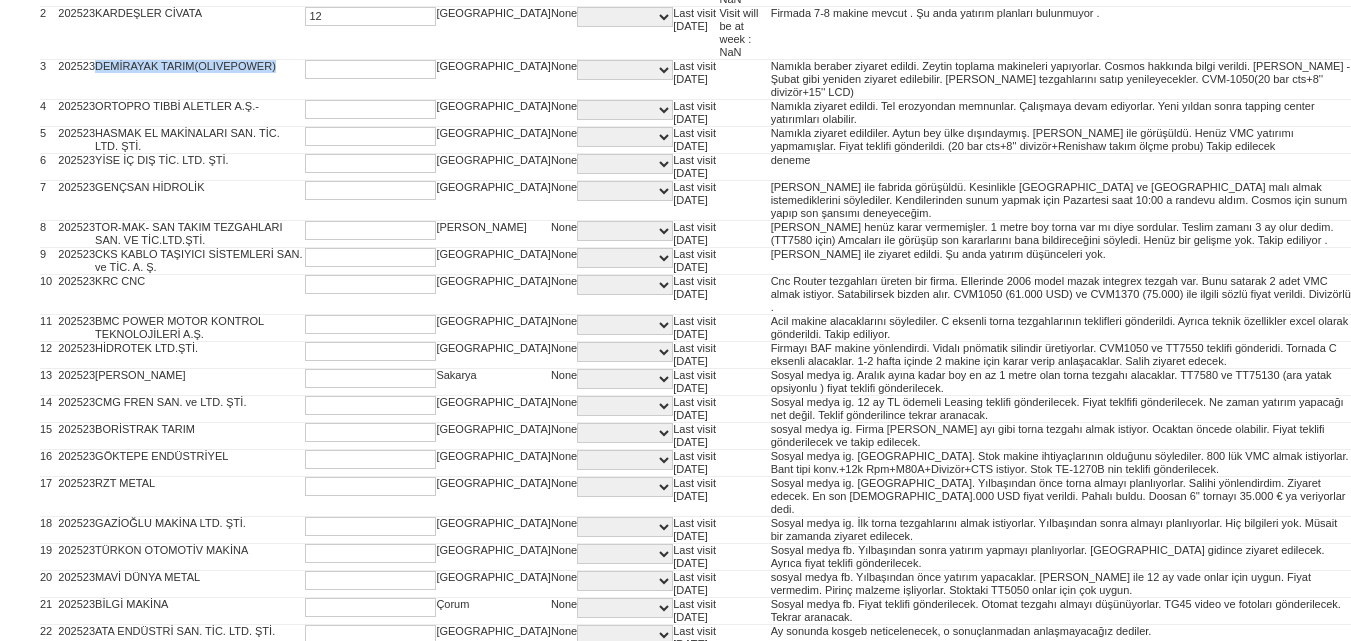 drag, startPoint x: 226, startPoint y: 82, endPoint x: 105, endPoint y: 71, distance: 121.49897 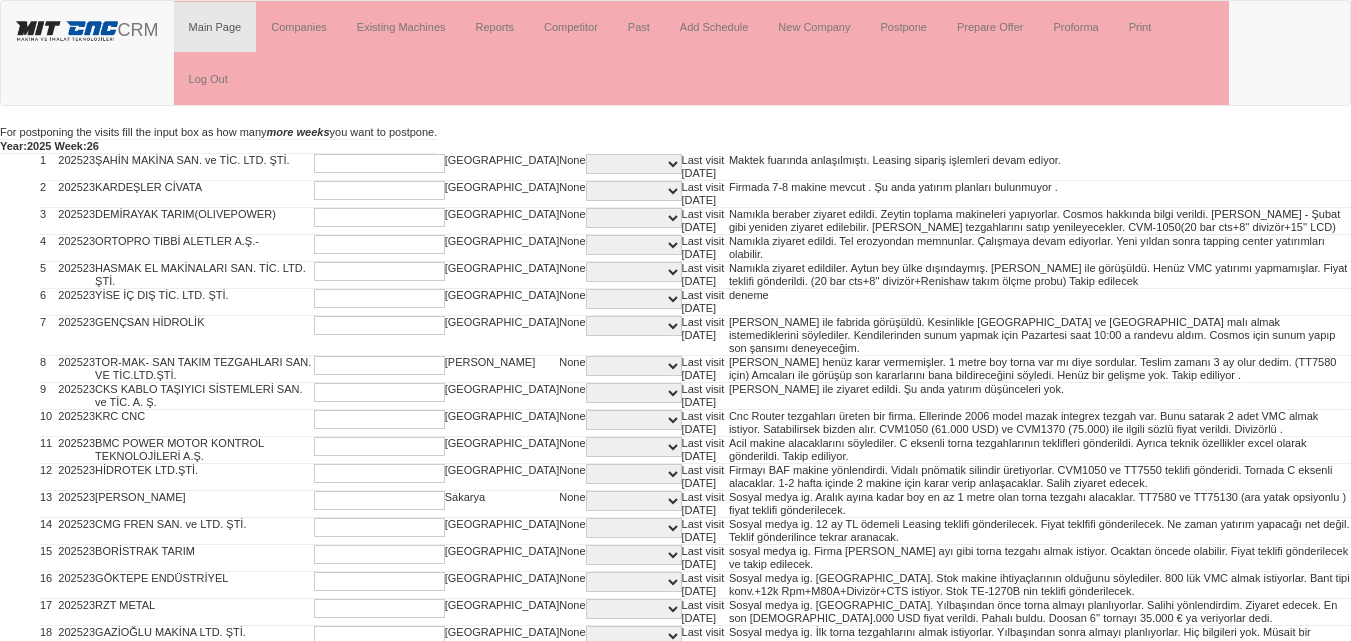 scroll, scrollTop: 0, scrollLeft: 0, axis: both 